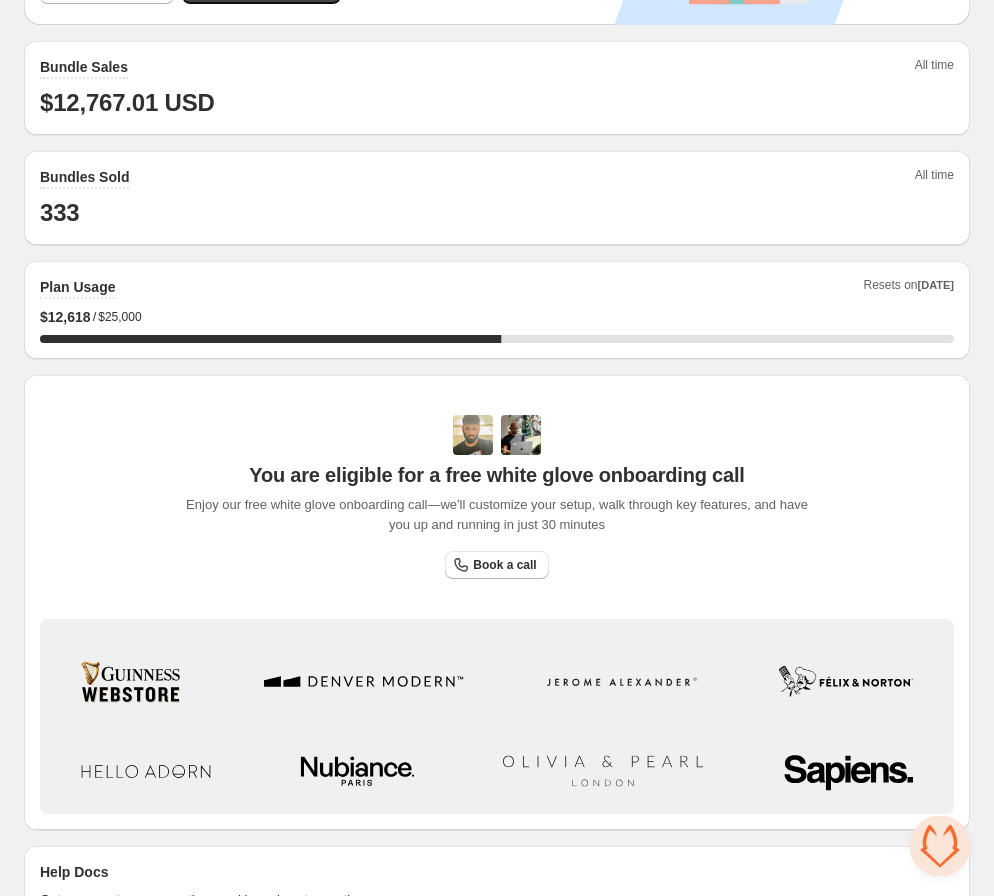 scroll, scrollTop: 0, scrollLeft: 0, axis: both 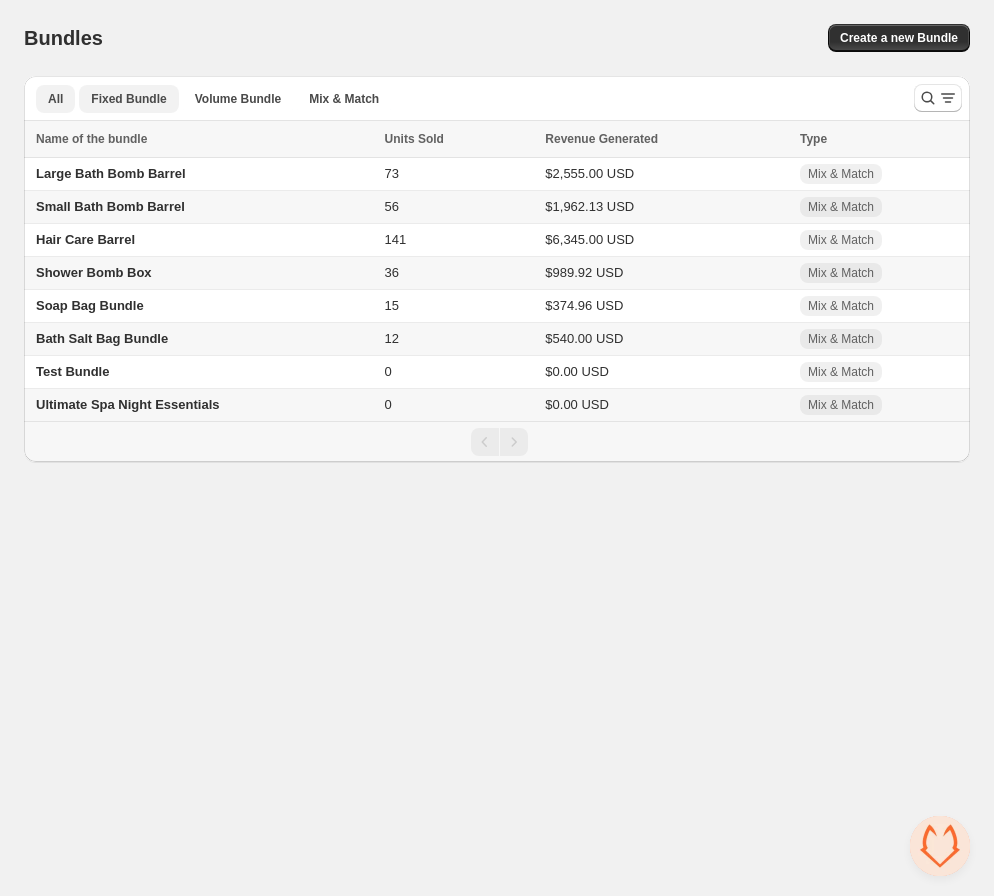 click on "Fixed Bundle" at bounding box center [128, 99] 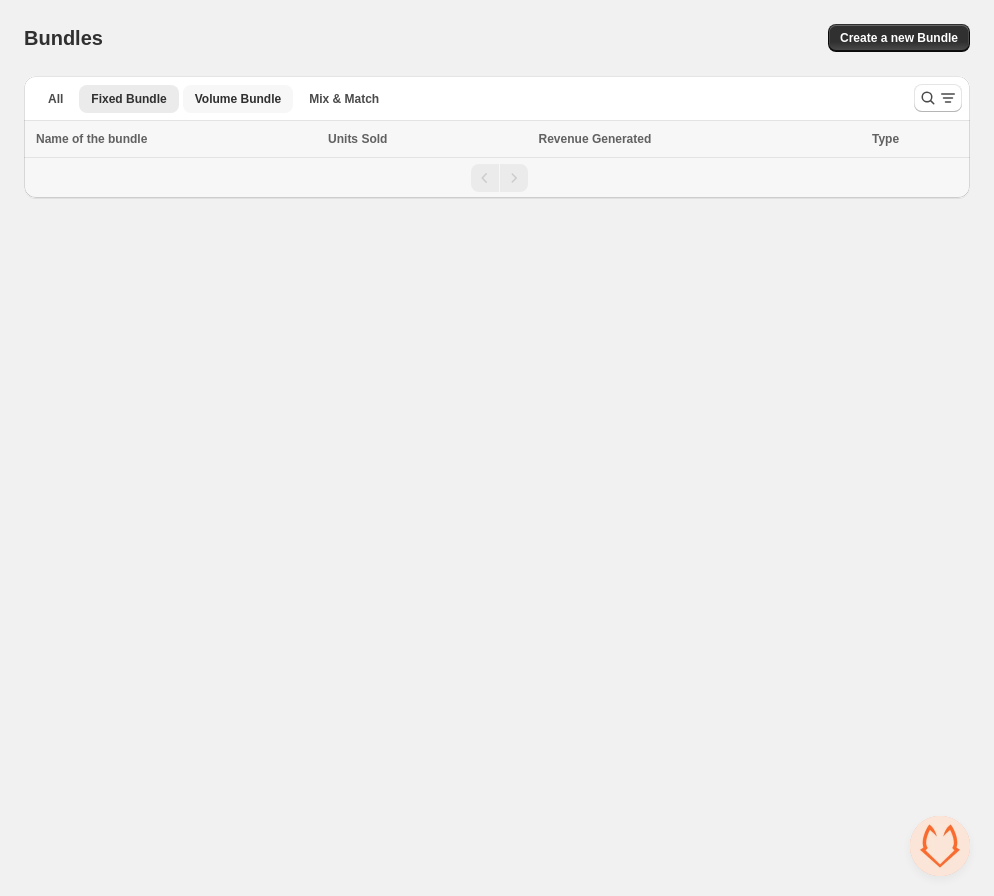 click on "Volume Bundle" at bounding box center (238, 99) 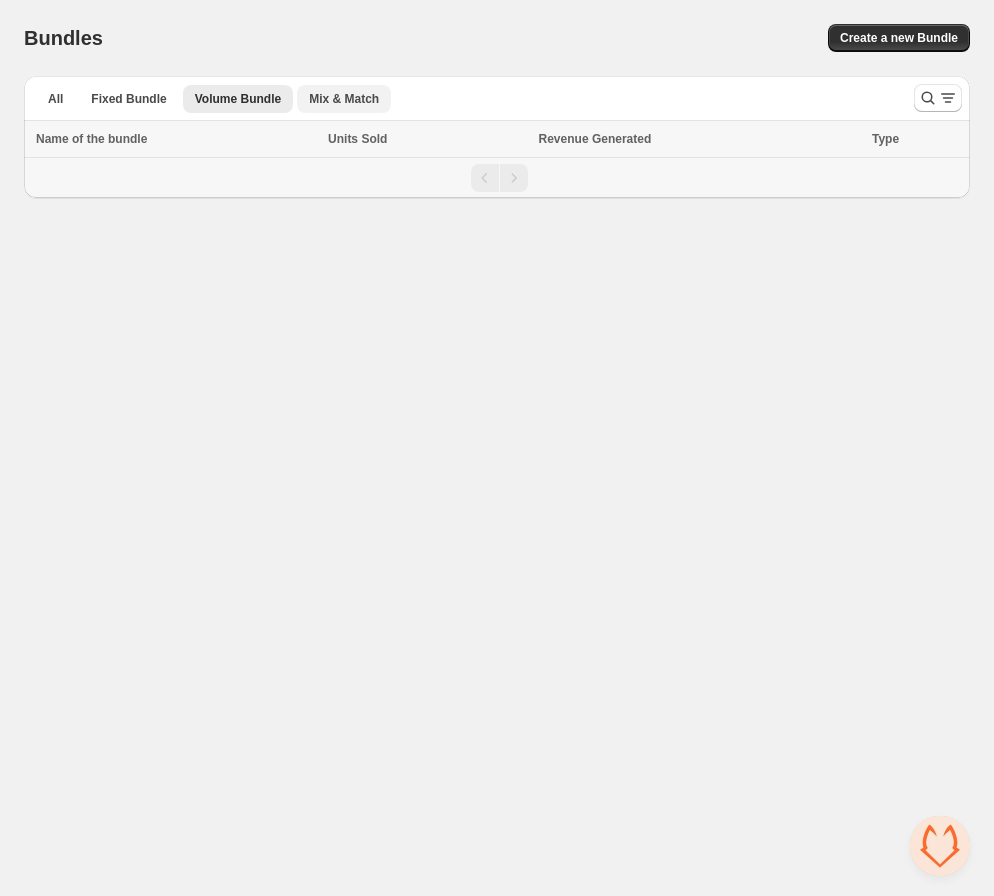 click on "Mix & Match" at bounding box center (344, 99) 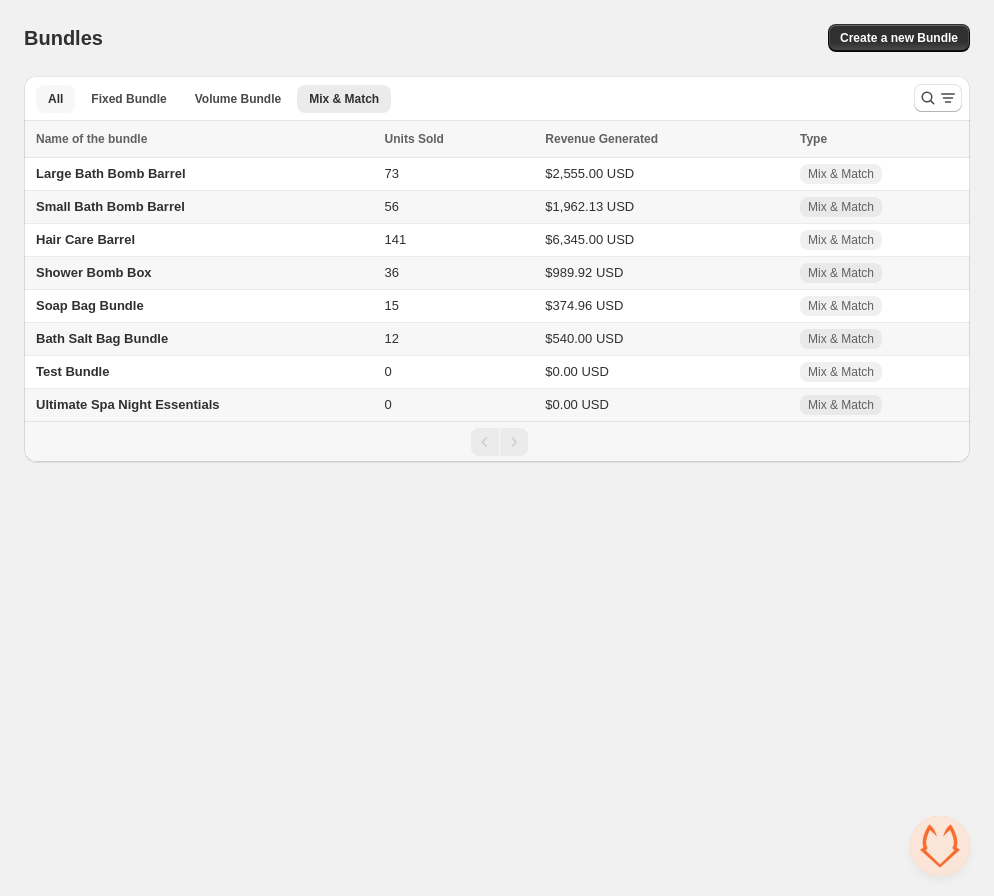 drag, startPoint x: 59, startPoint y: 101, endPoint x: 49, endPoint y: 99, distance: 10.198039 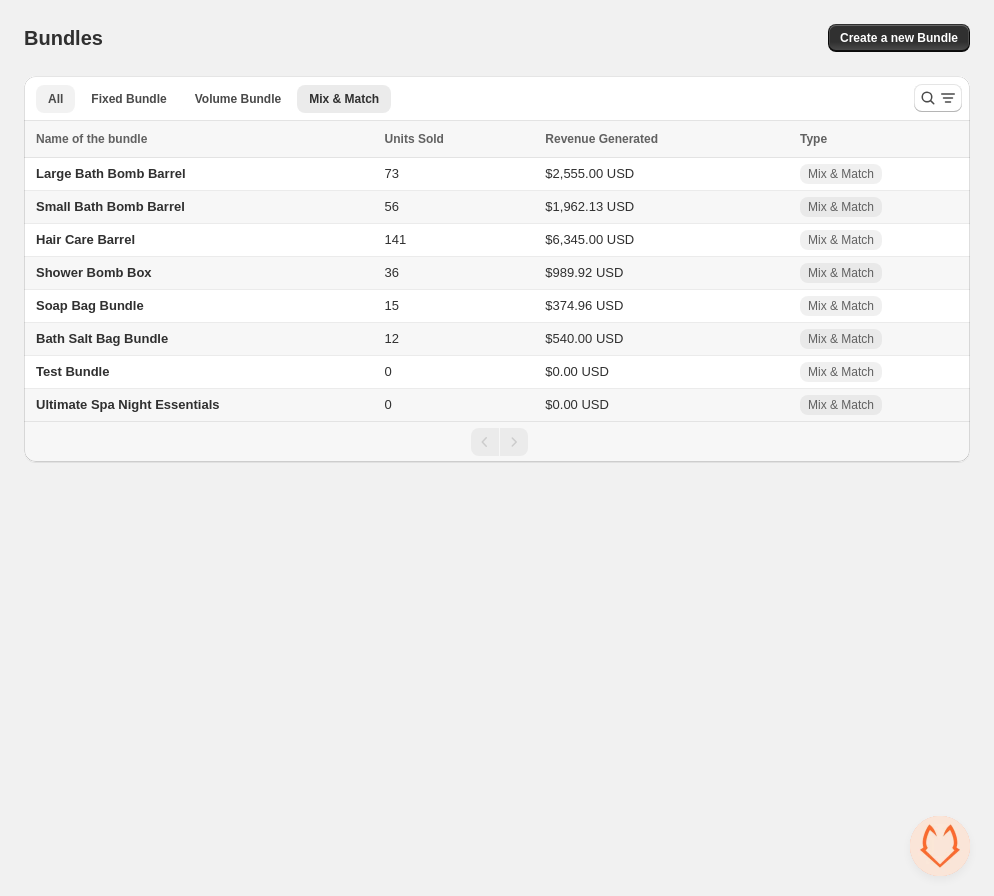 click on "All" at bounding box center [55, 99] 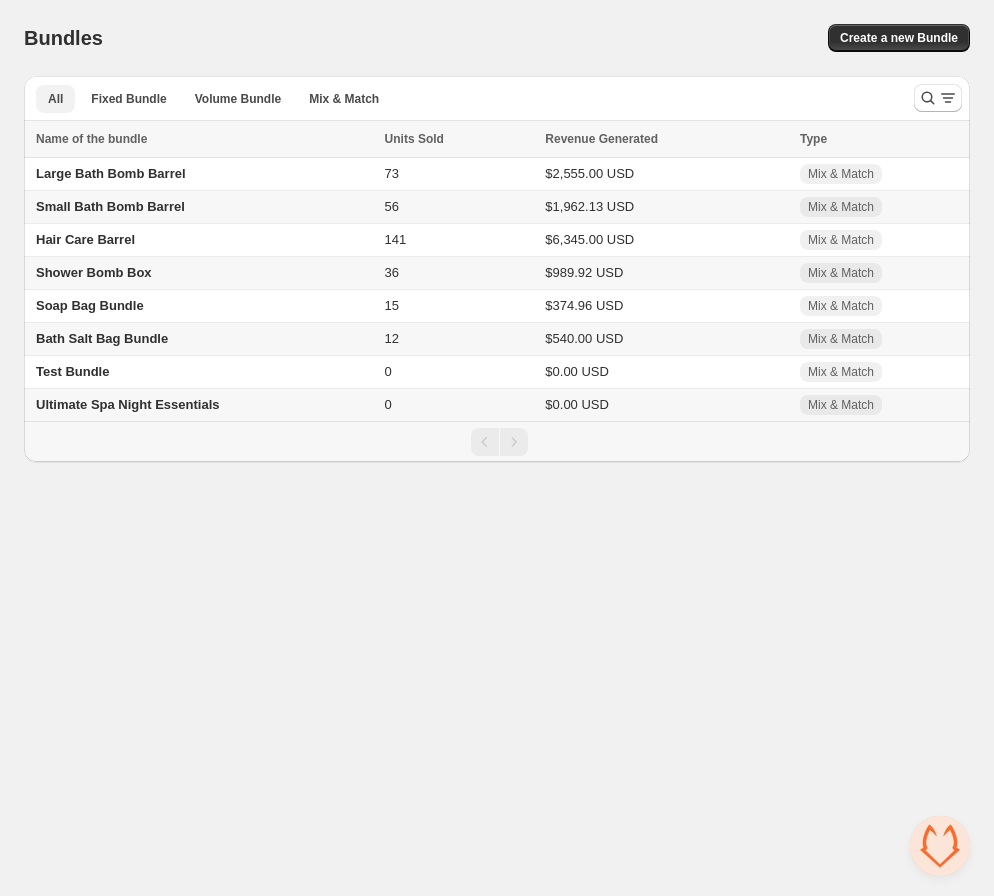 type 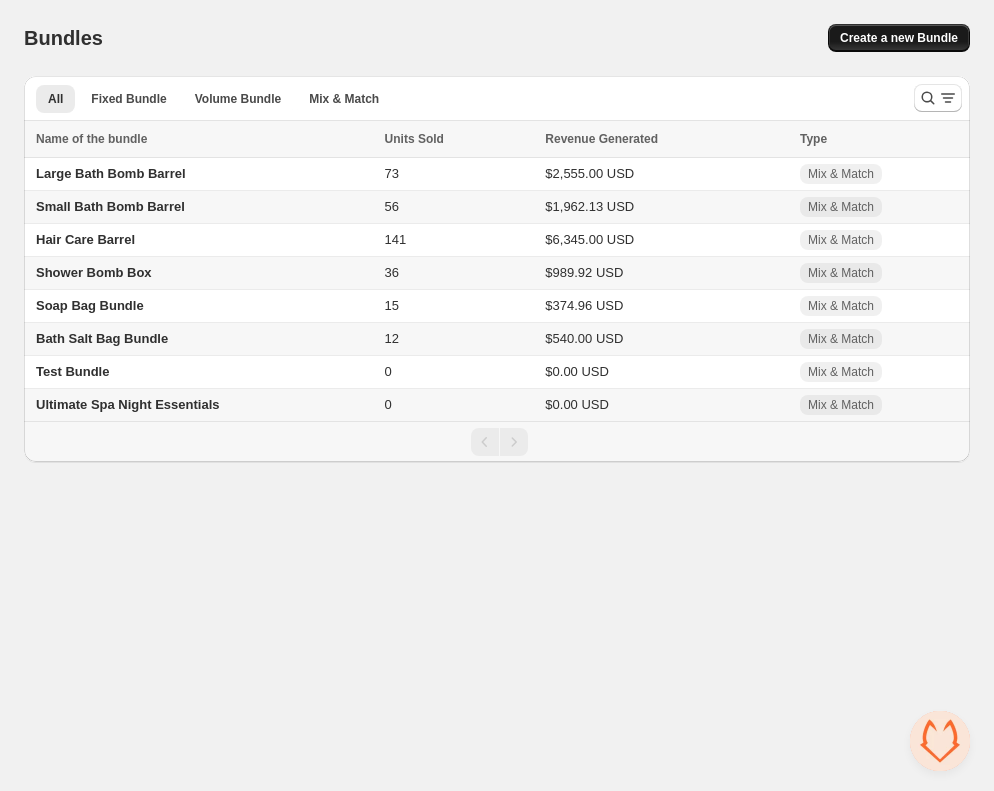 click on "Create a new Bundle" at bounding box center [899, 38] 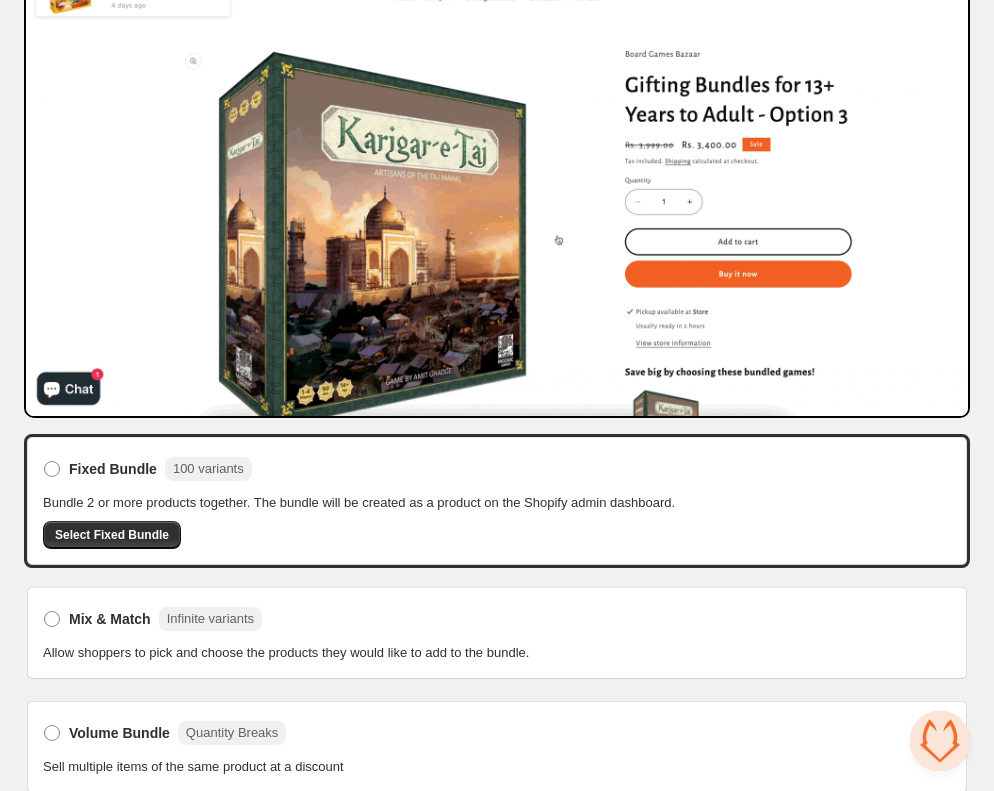 scroll, scrollTop: 152, scrollLeft: 0, axis: vertical 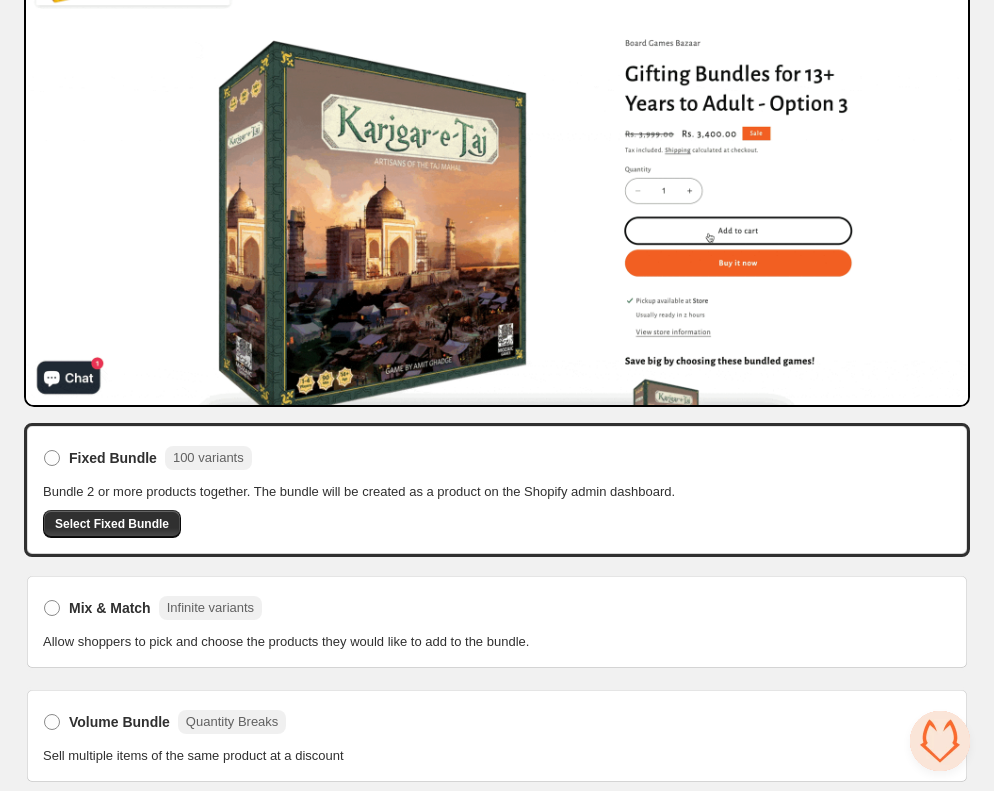 click at bounding box center [52, 722] 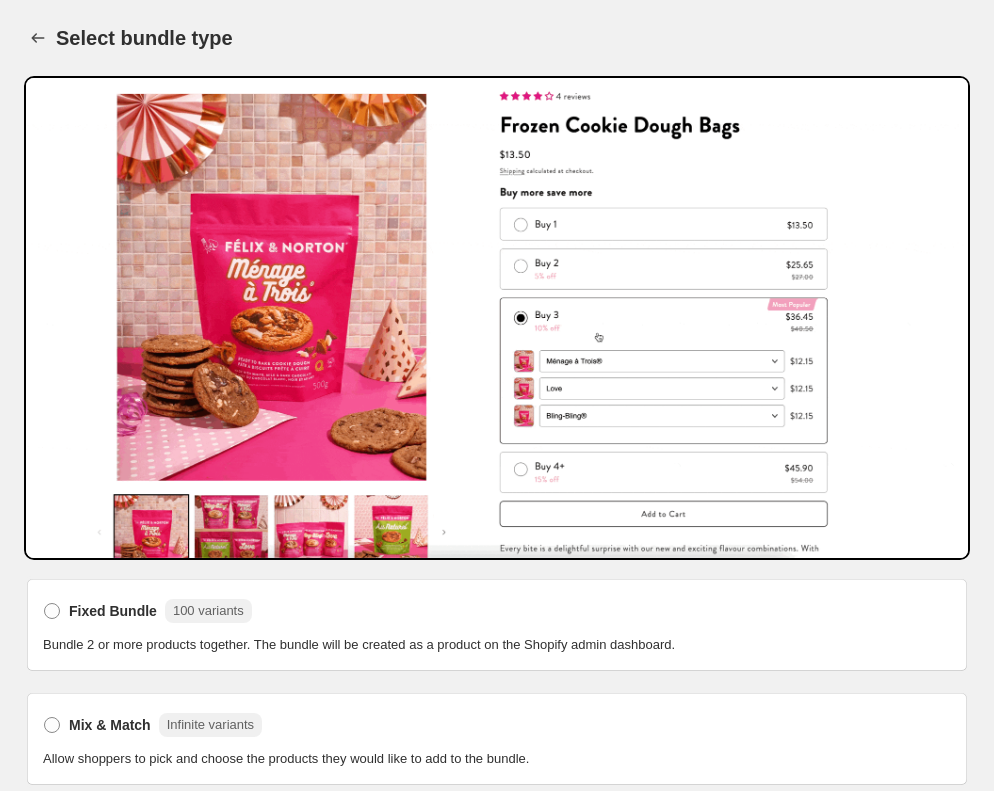 scroll, scrollTop: 154, scrollLeft: 0, axis: vertical 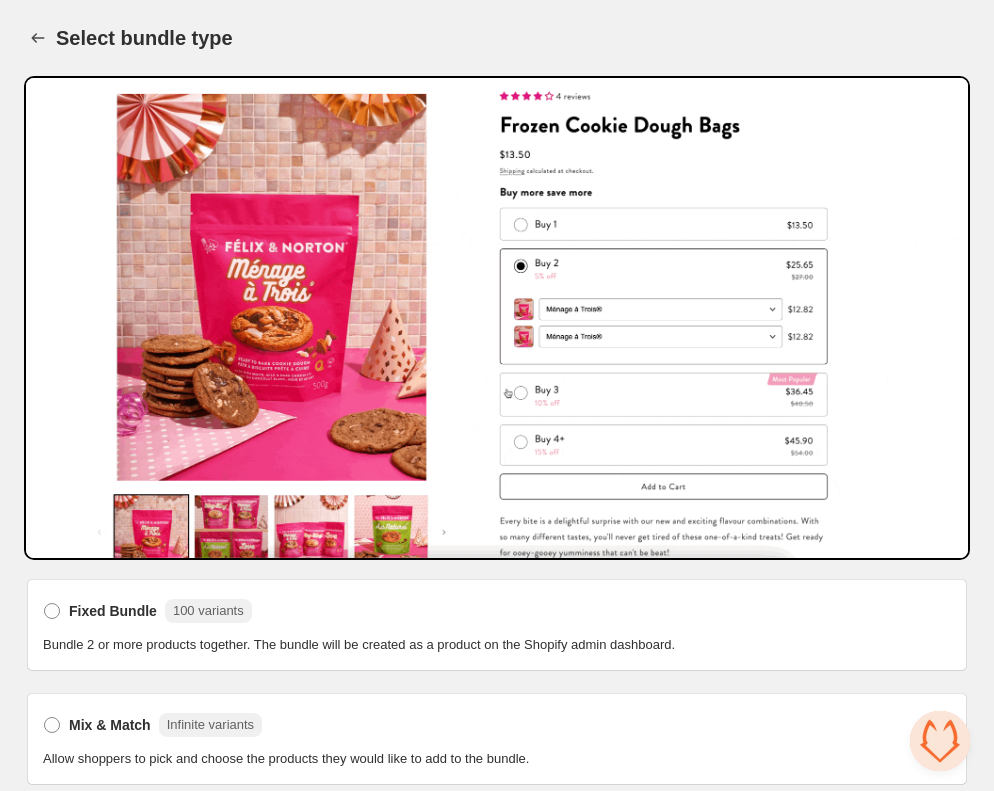 click at bounding box center [497, 318] 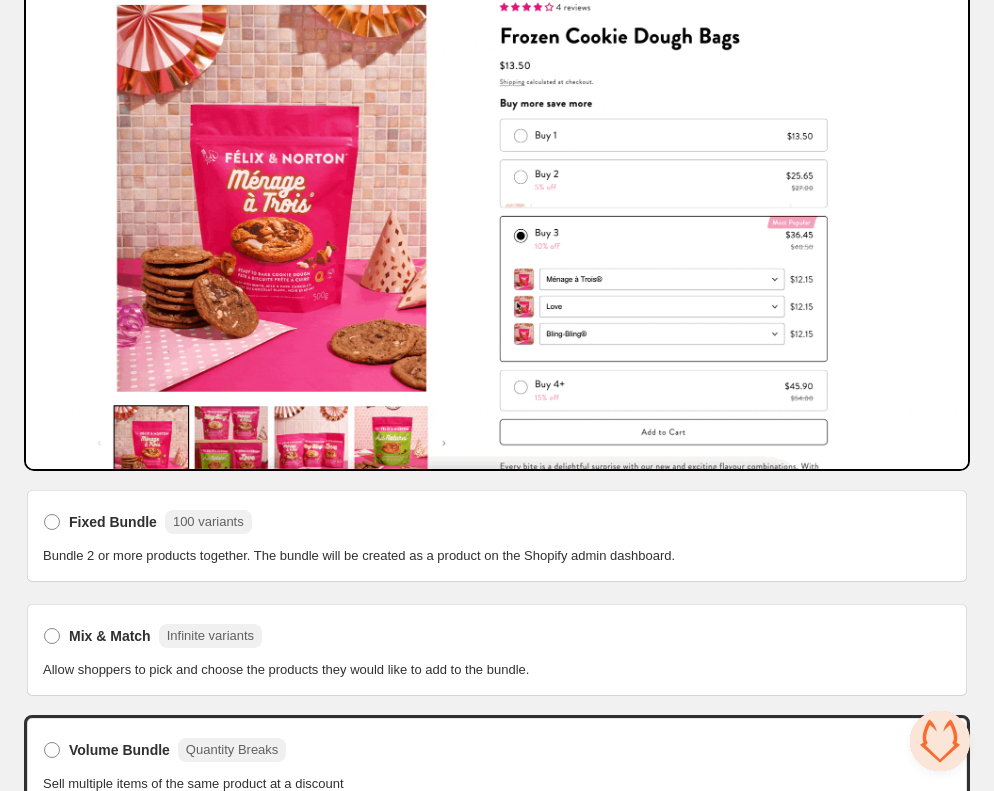scroll, scrollTop: 154, scrollLeft: 0, axis: vertical 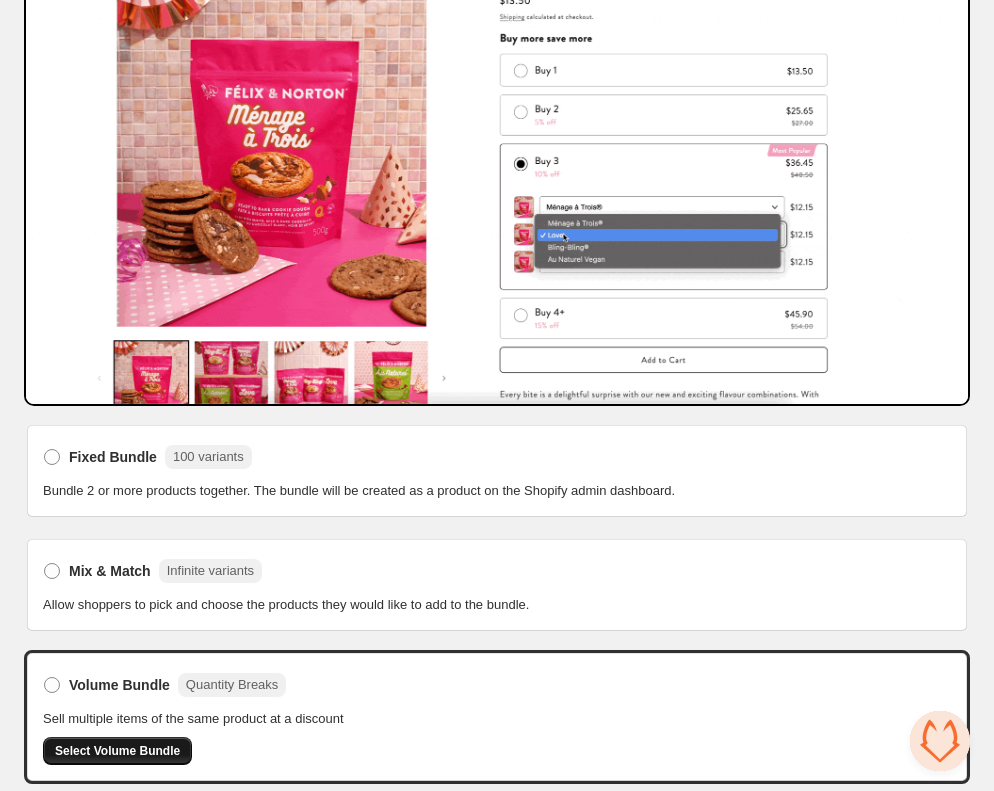 click on "Select Volume Bundle" at bounding box center [117, 751] 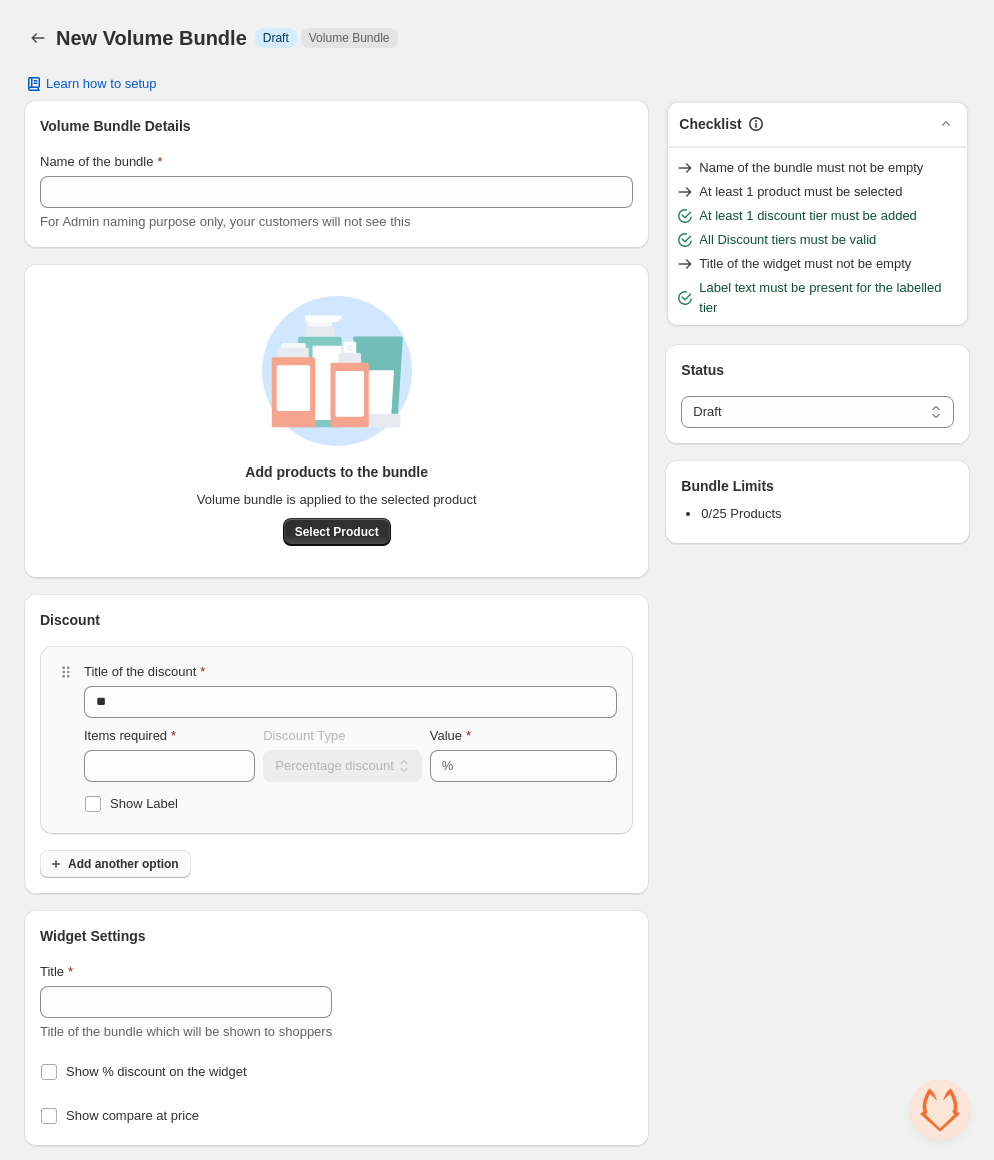 scroll, scrollTop: 2, scrollLeft: 0, axis: vertical 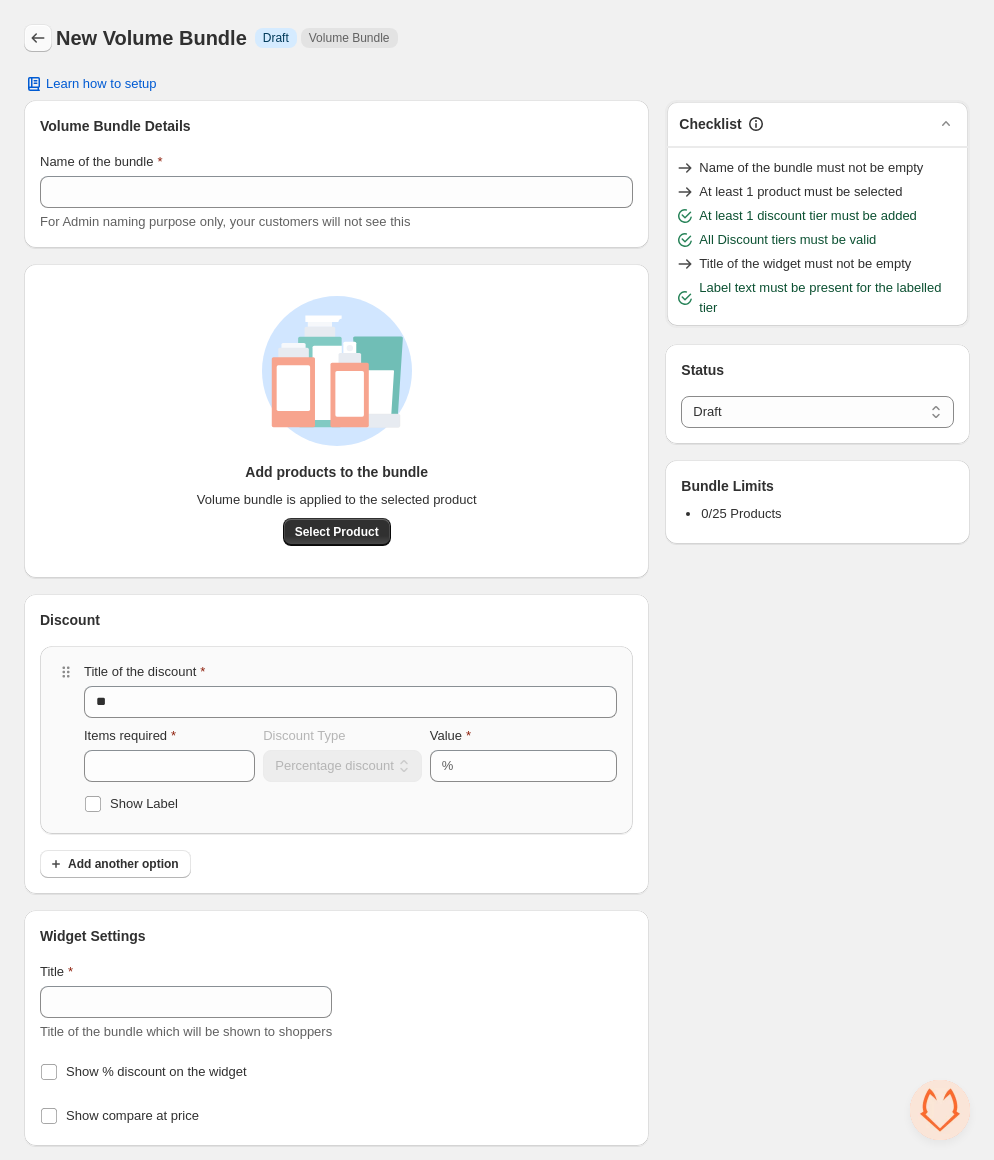 click at bounding box center [38, 38] 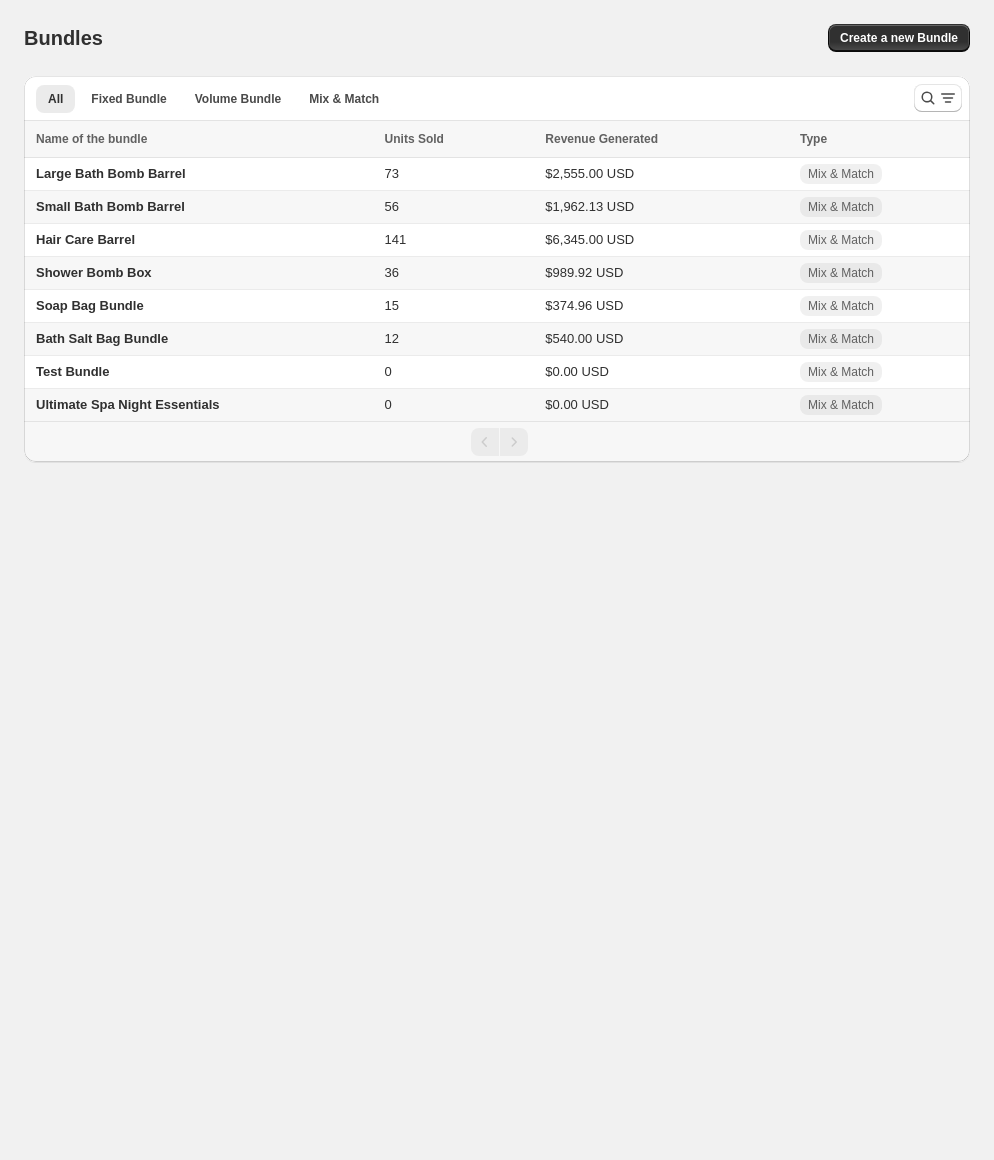 scroll, scrollTop: 0, scrollLeft: 0, axis: both 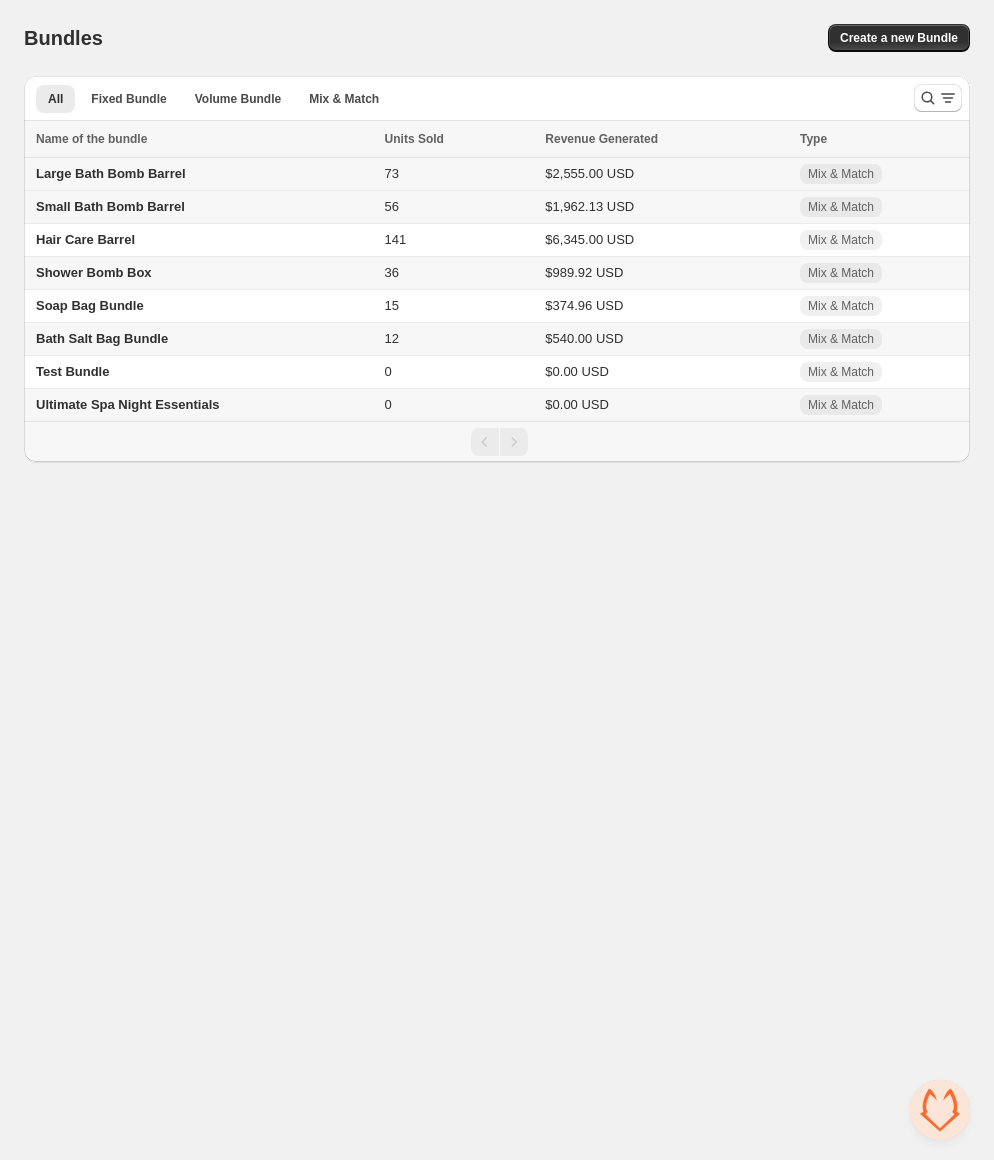 click on "Large Bath Bomb Barrel" at bounding box center (111, 173) 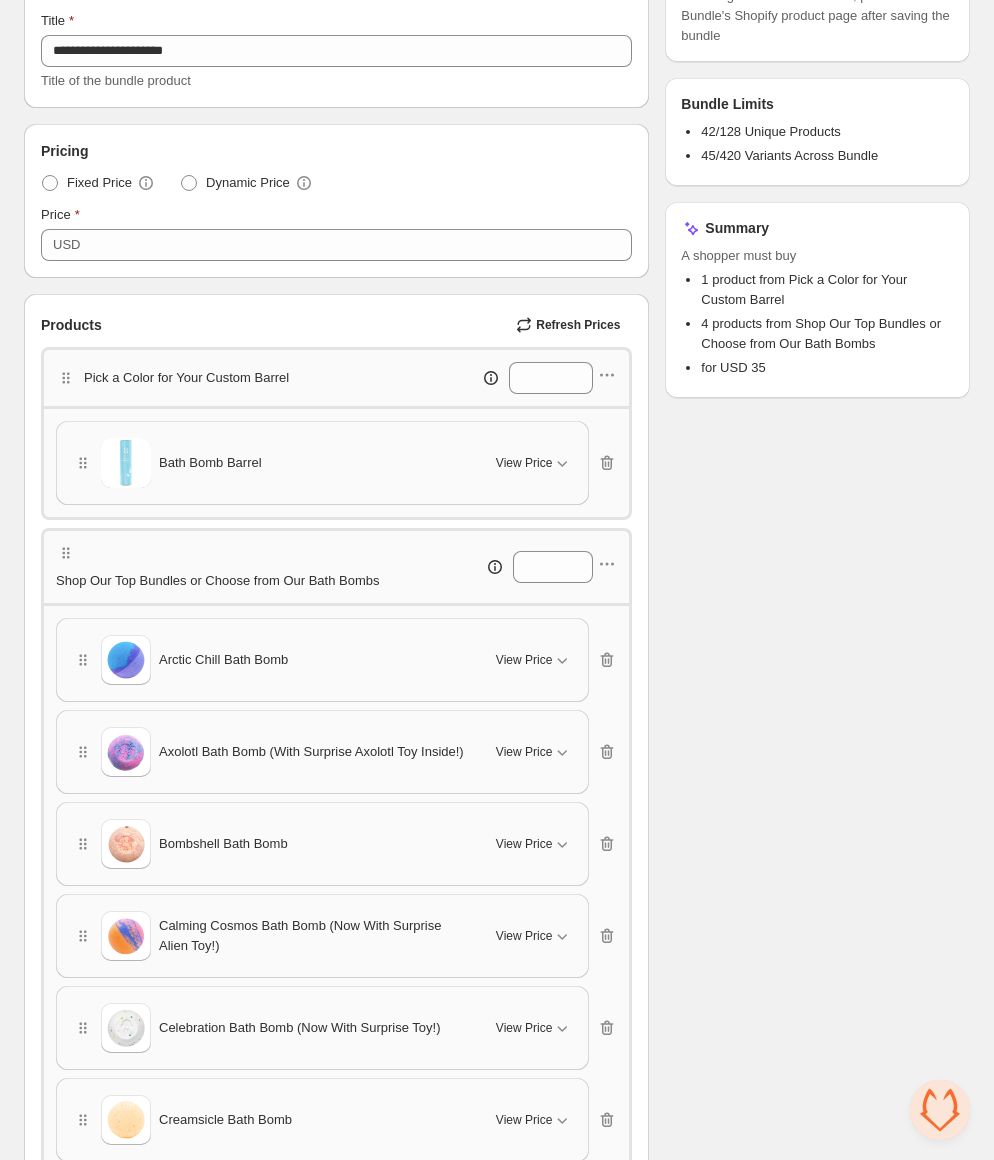 scroll, scrollTop: 0, scrollLeft: 0, axis: both 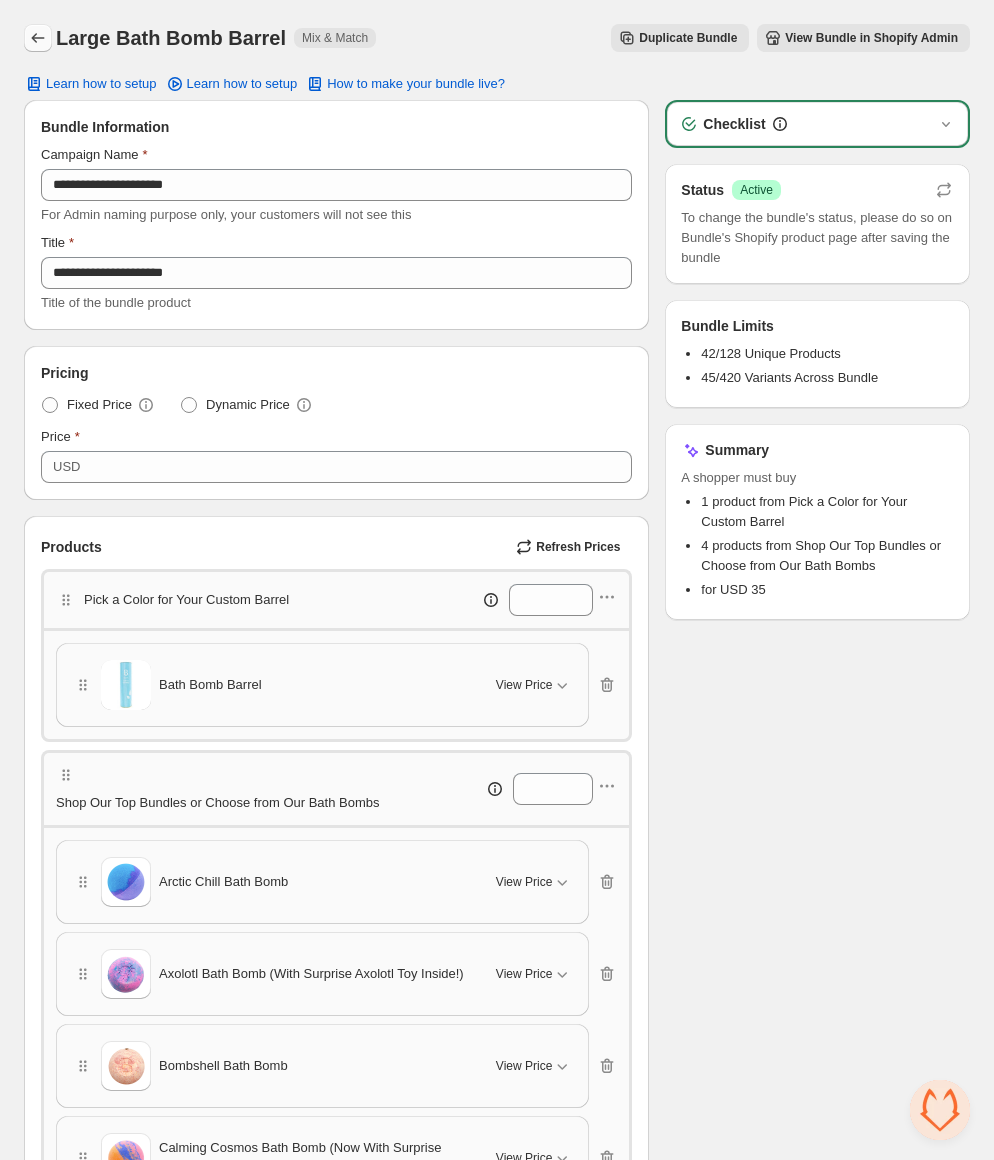 click at bounding box center (38, 38) 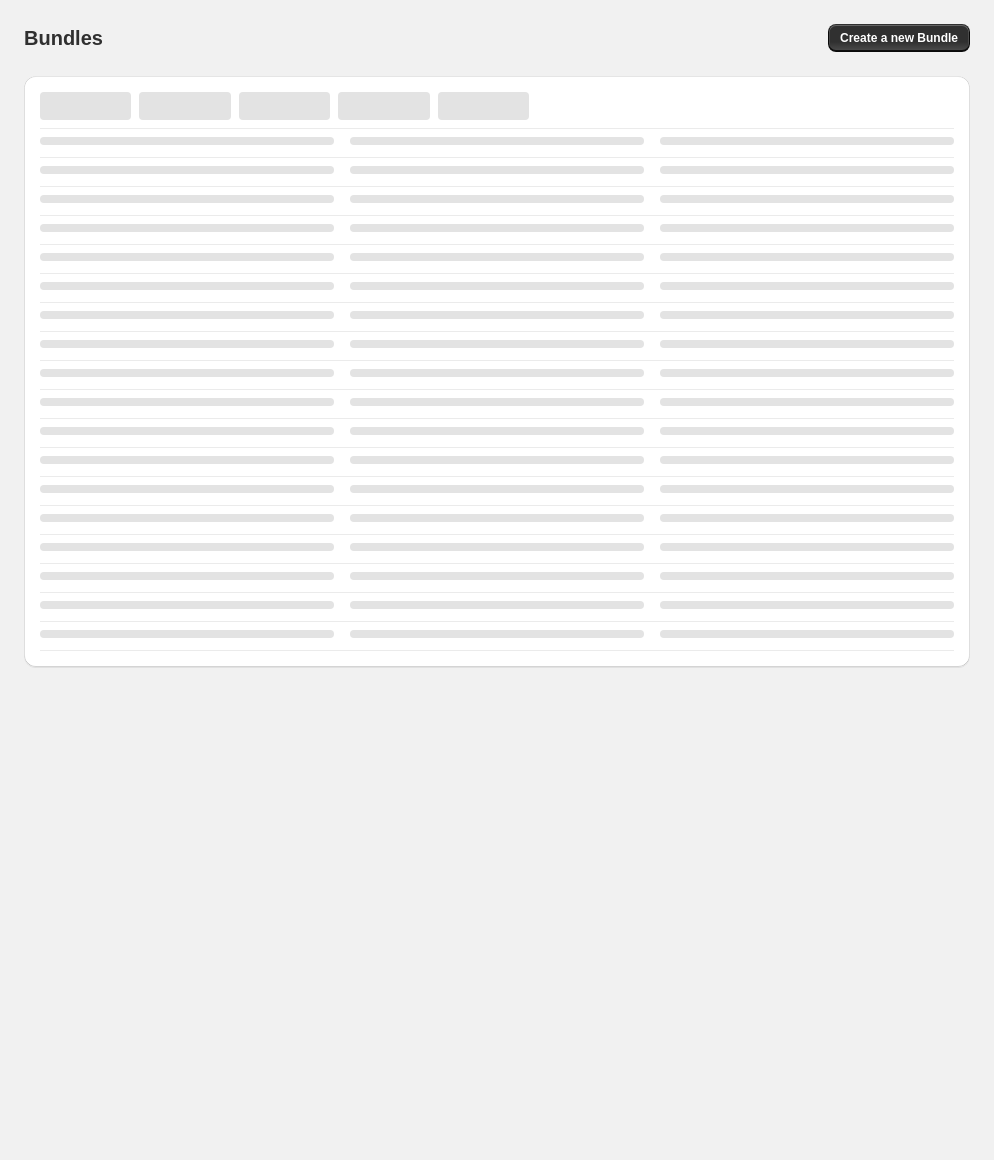 scroll, scrollTop: 0, scrollLeft: 0, axis: both 